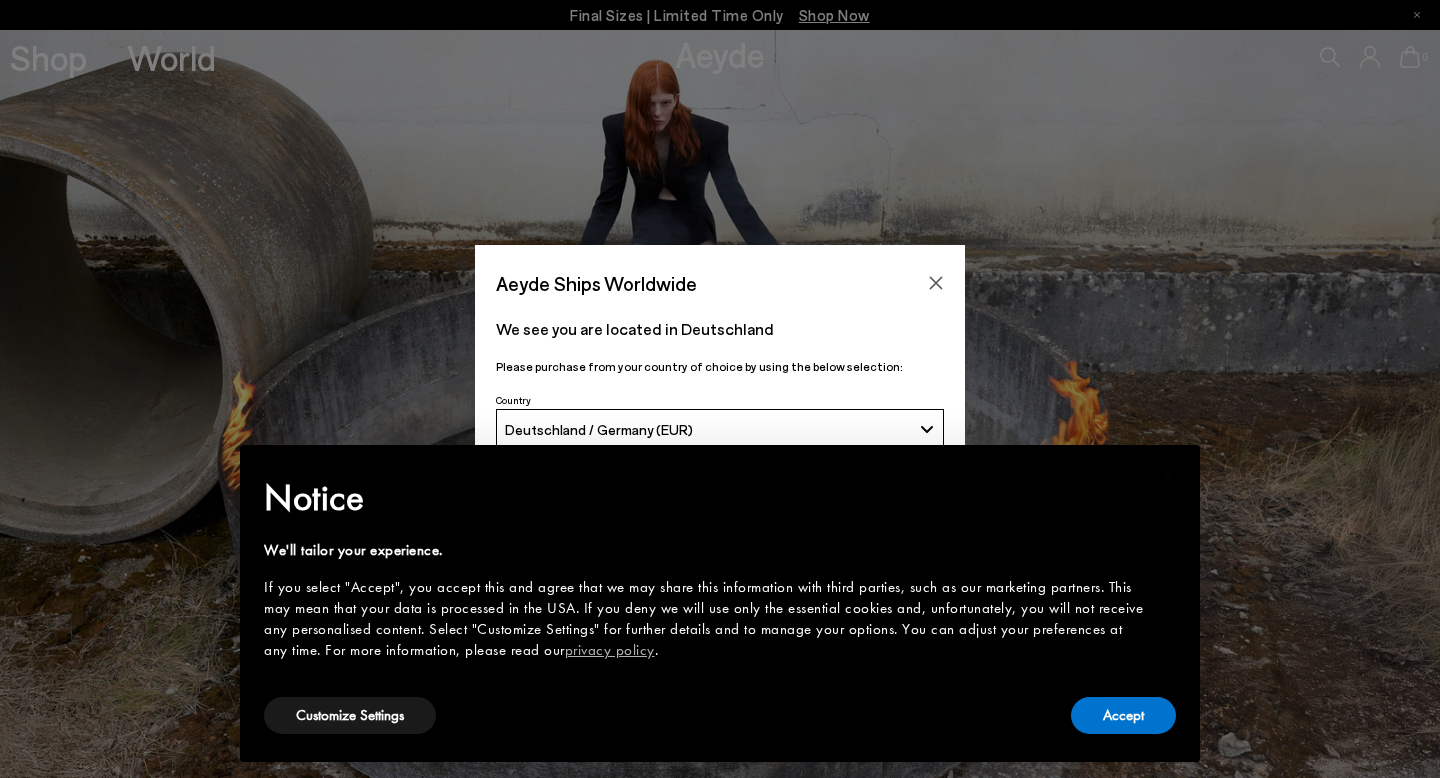 scroll, scrollTop: 0, scrollLeft: 0, axis: both 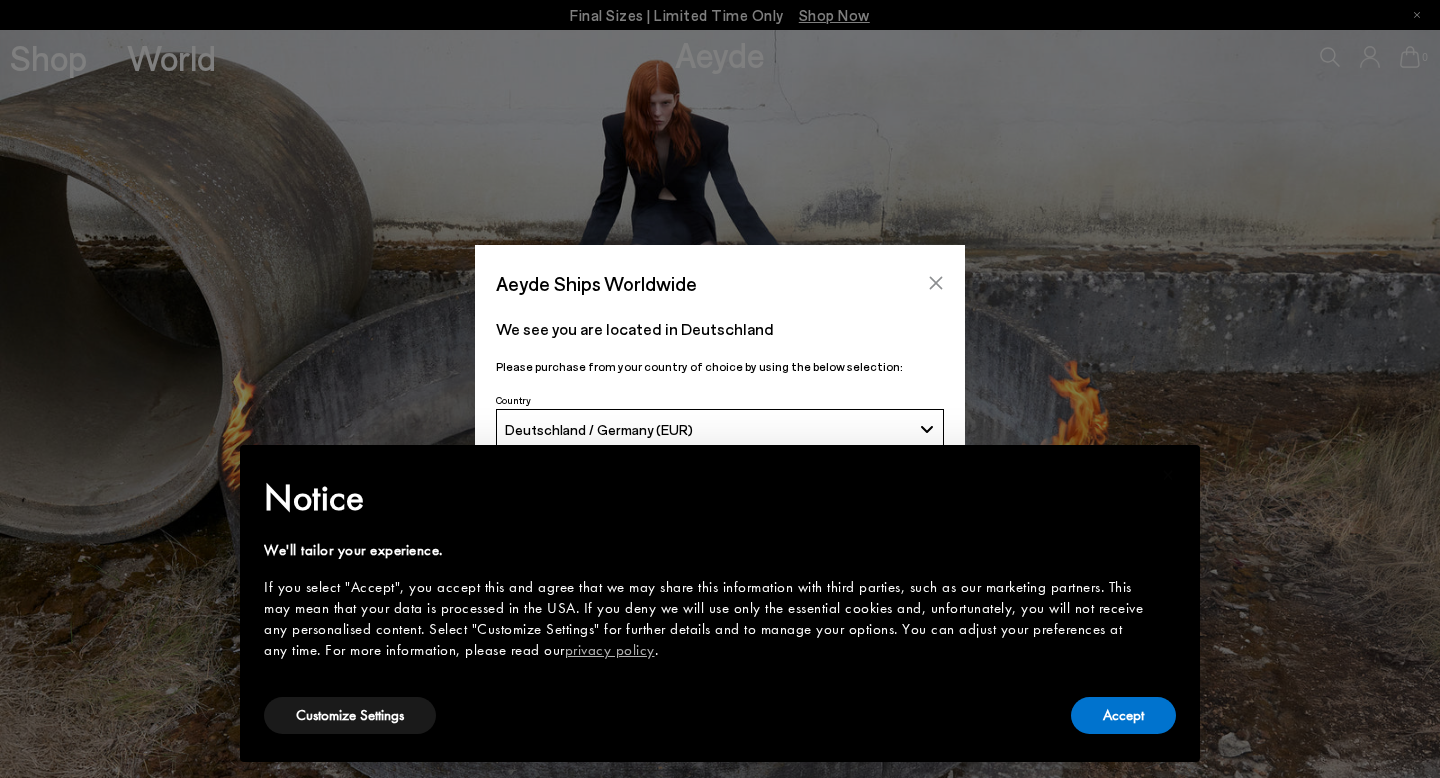 click at bounding box center (936, 283) 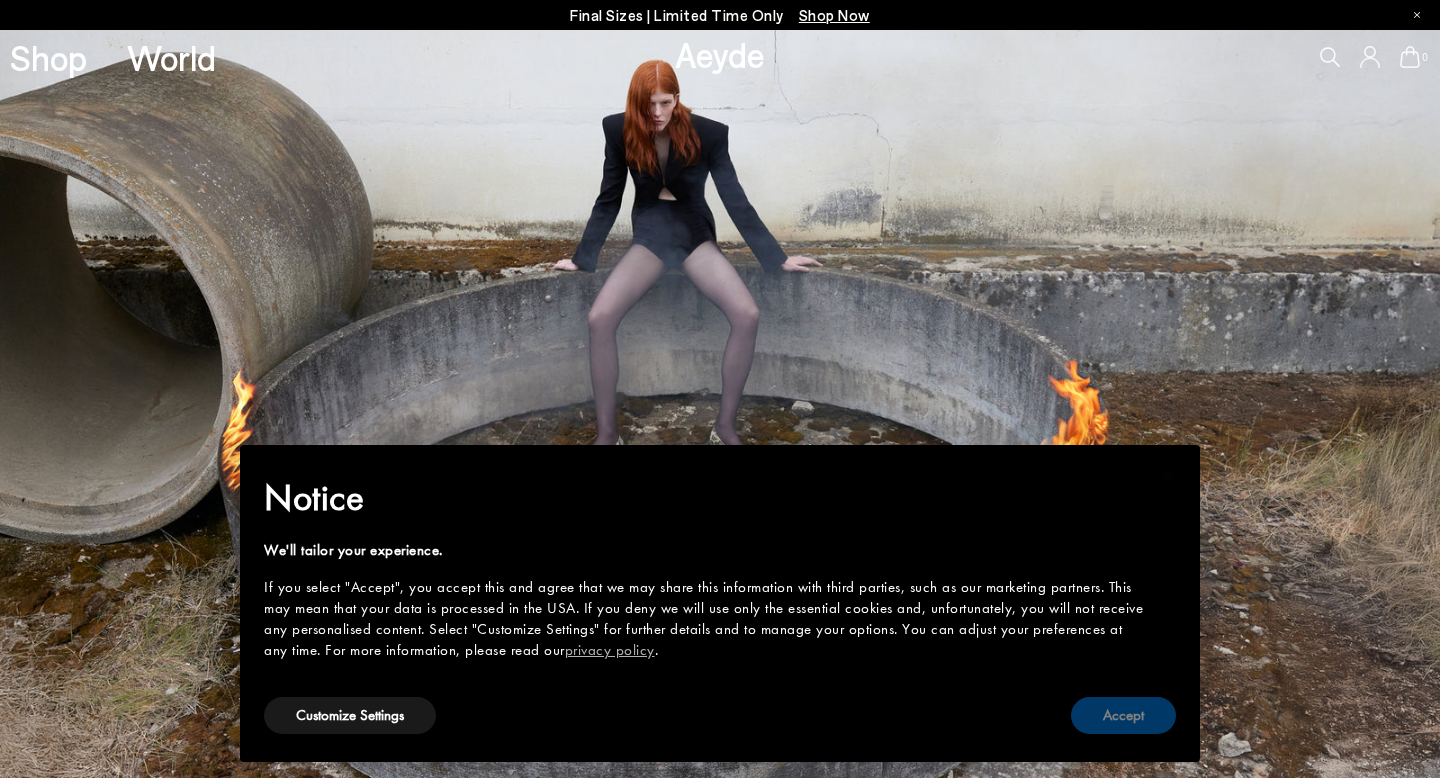 click on "Accept" at bounding box center (1123, 715) 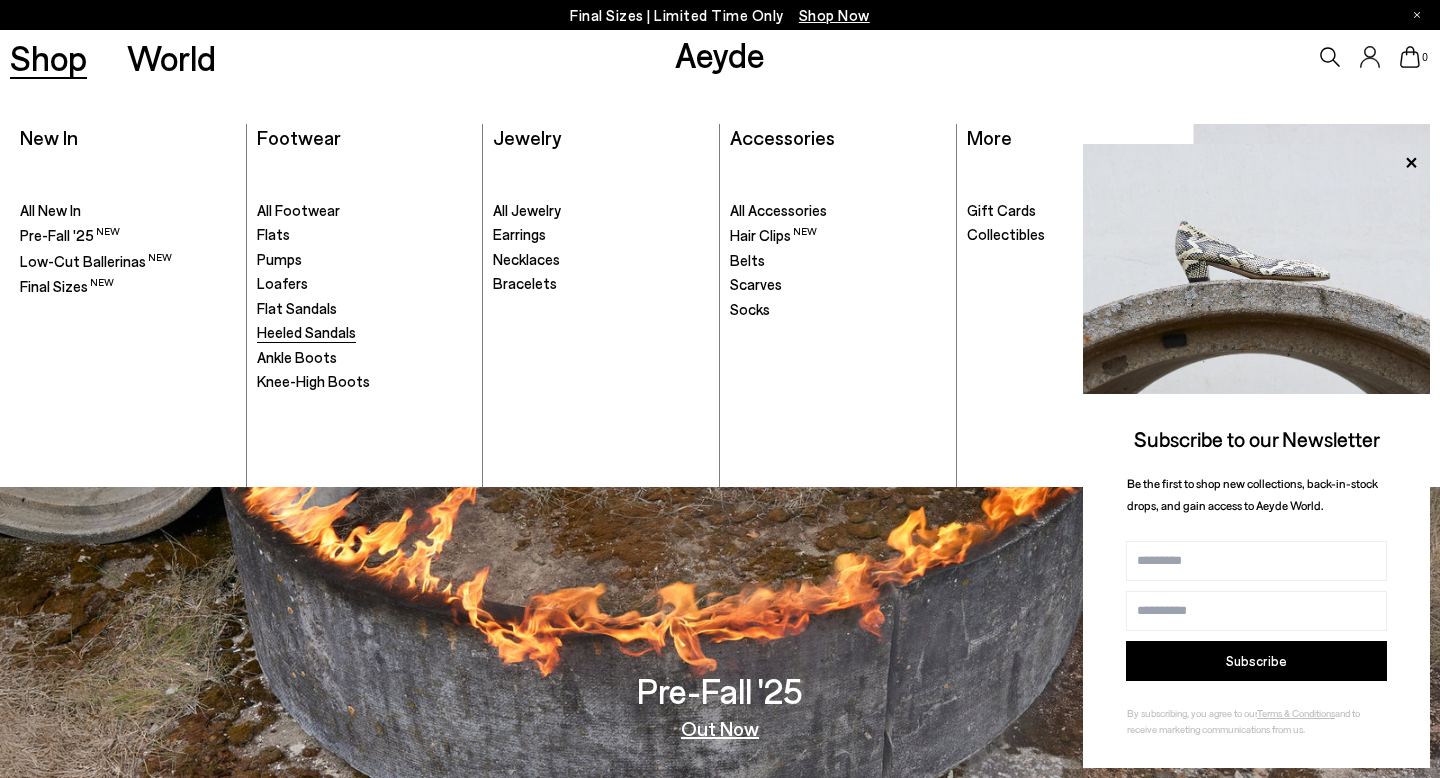 click on "Heeled Sandals" at bounding box center [306, 332] 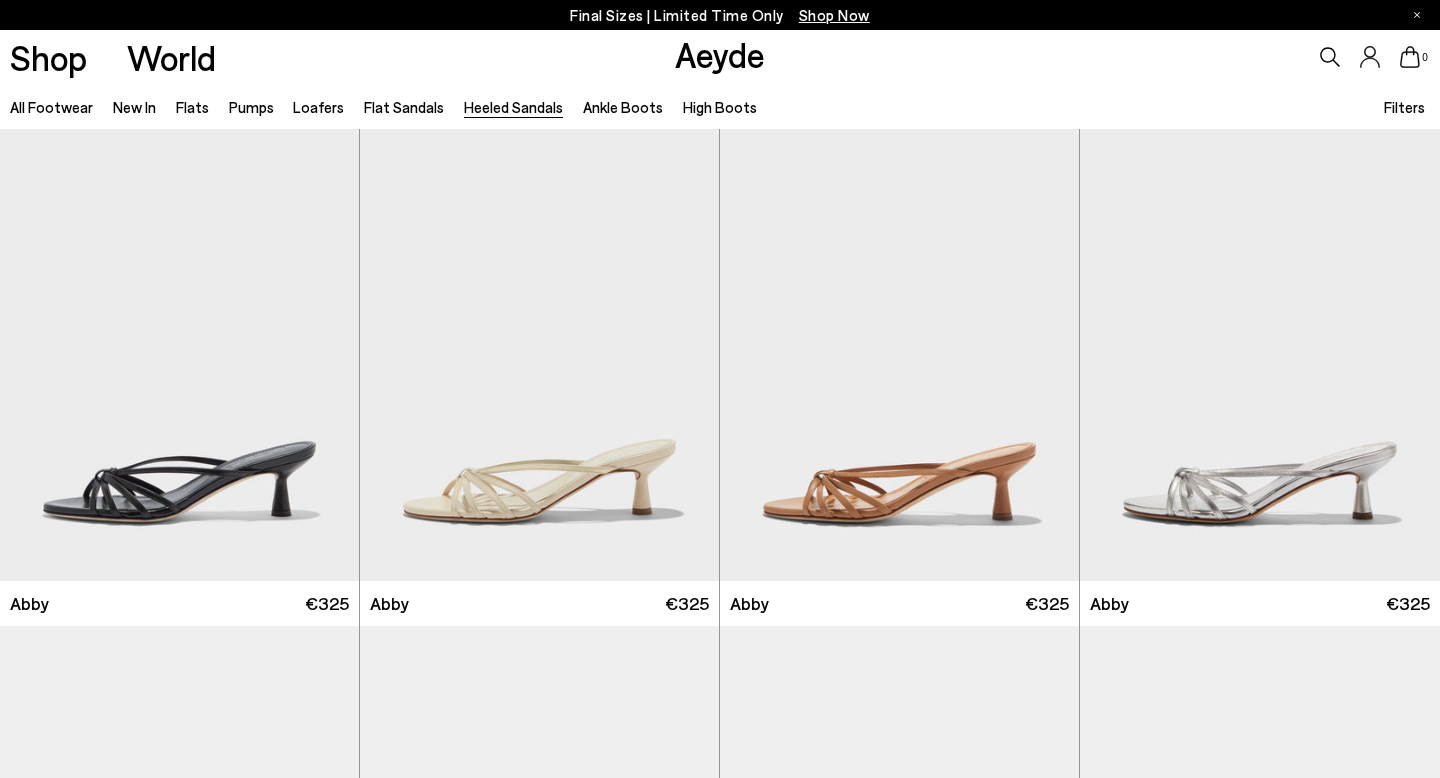scroll, scrollTop: 0, scrollLeft: 0, axis: both 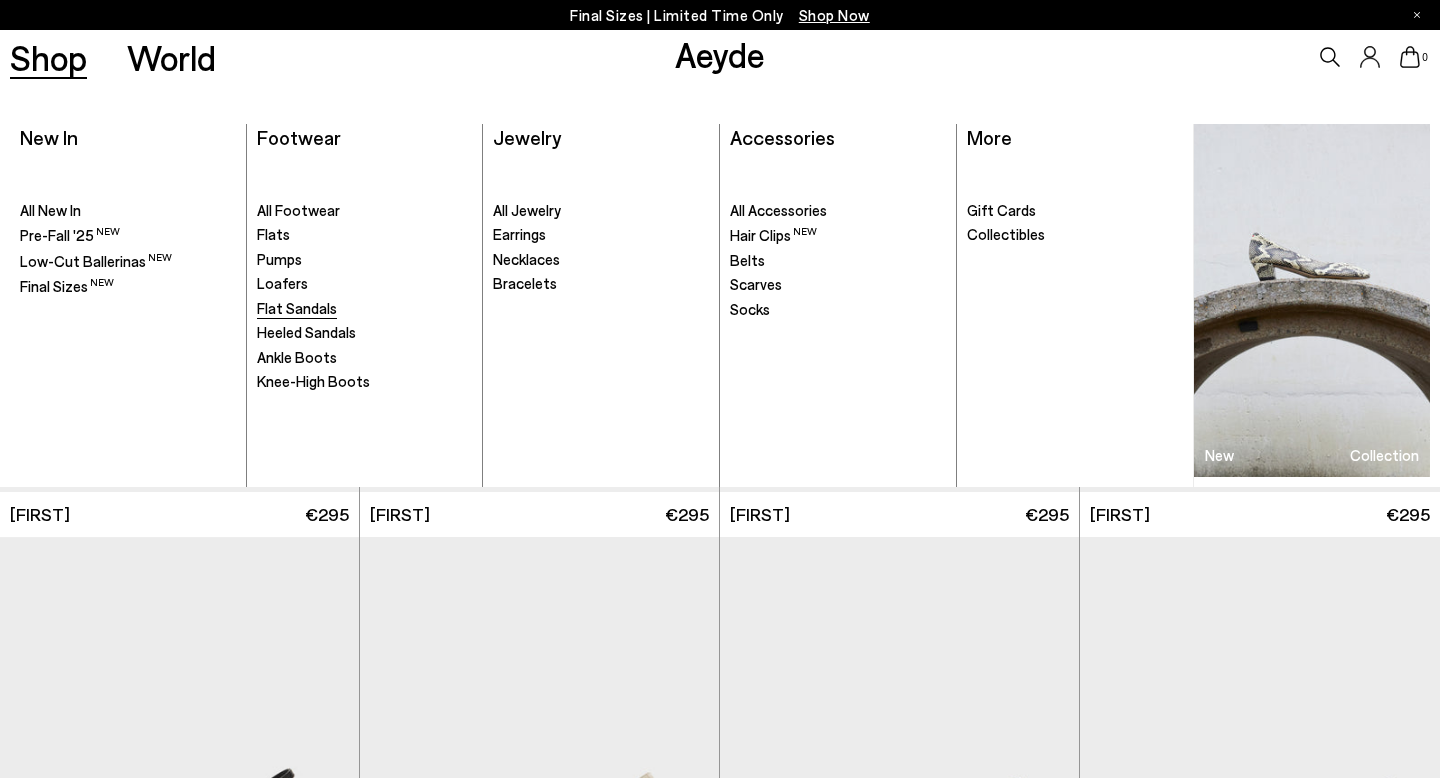 click on "Flat Sandals" at bounding box center [297, 308] 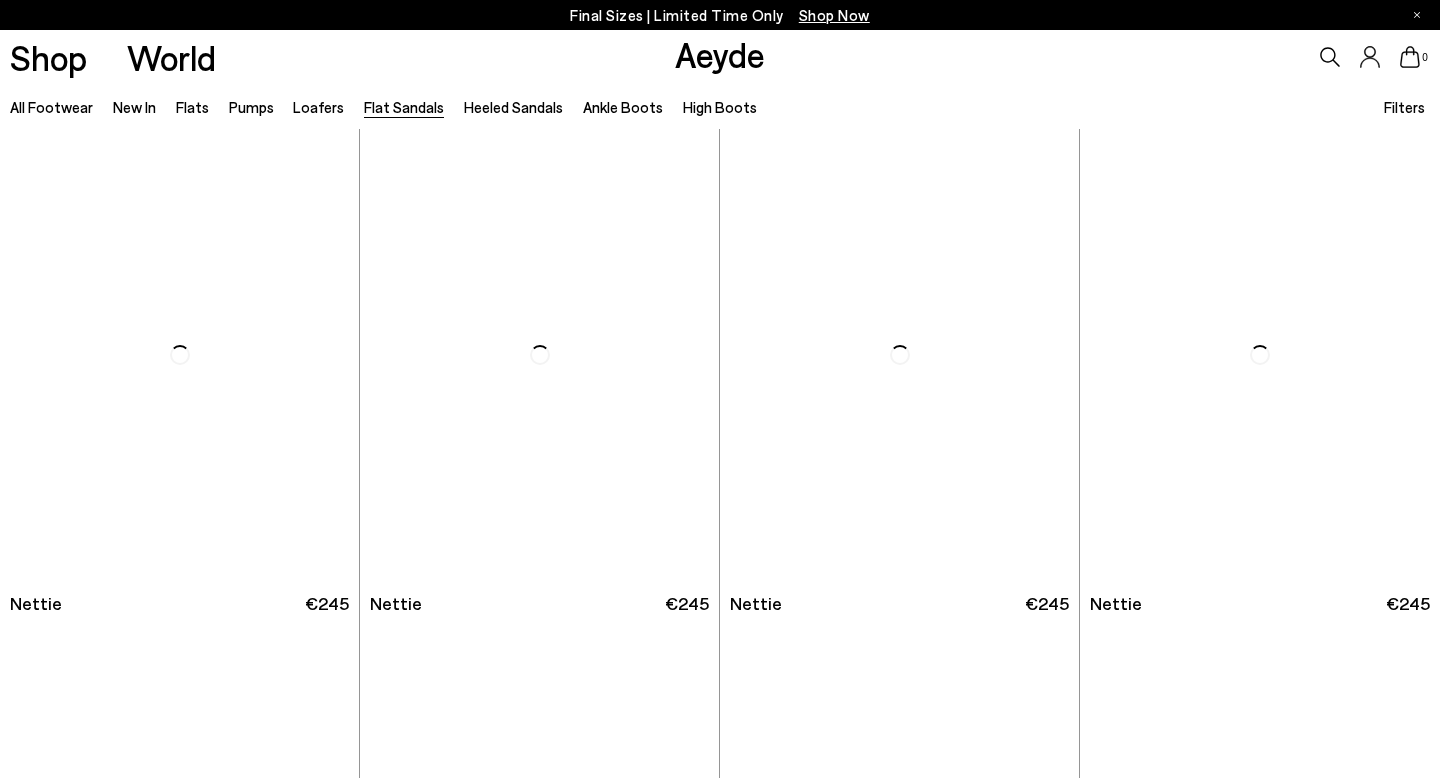 scroll, scrollTop: 0, scrollLeft: 0, axis: both 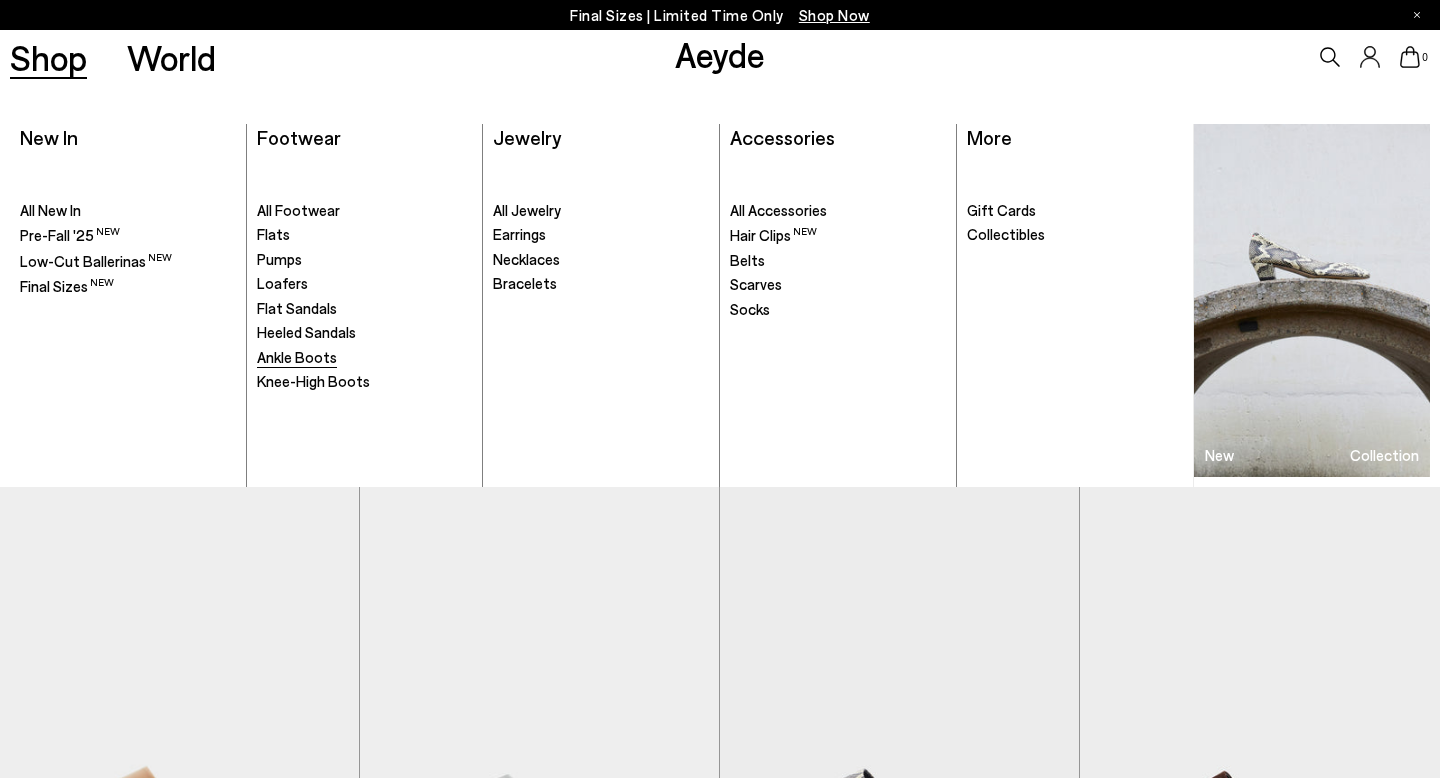 click on "Ankle Boots" at bounding box center [297, 357] 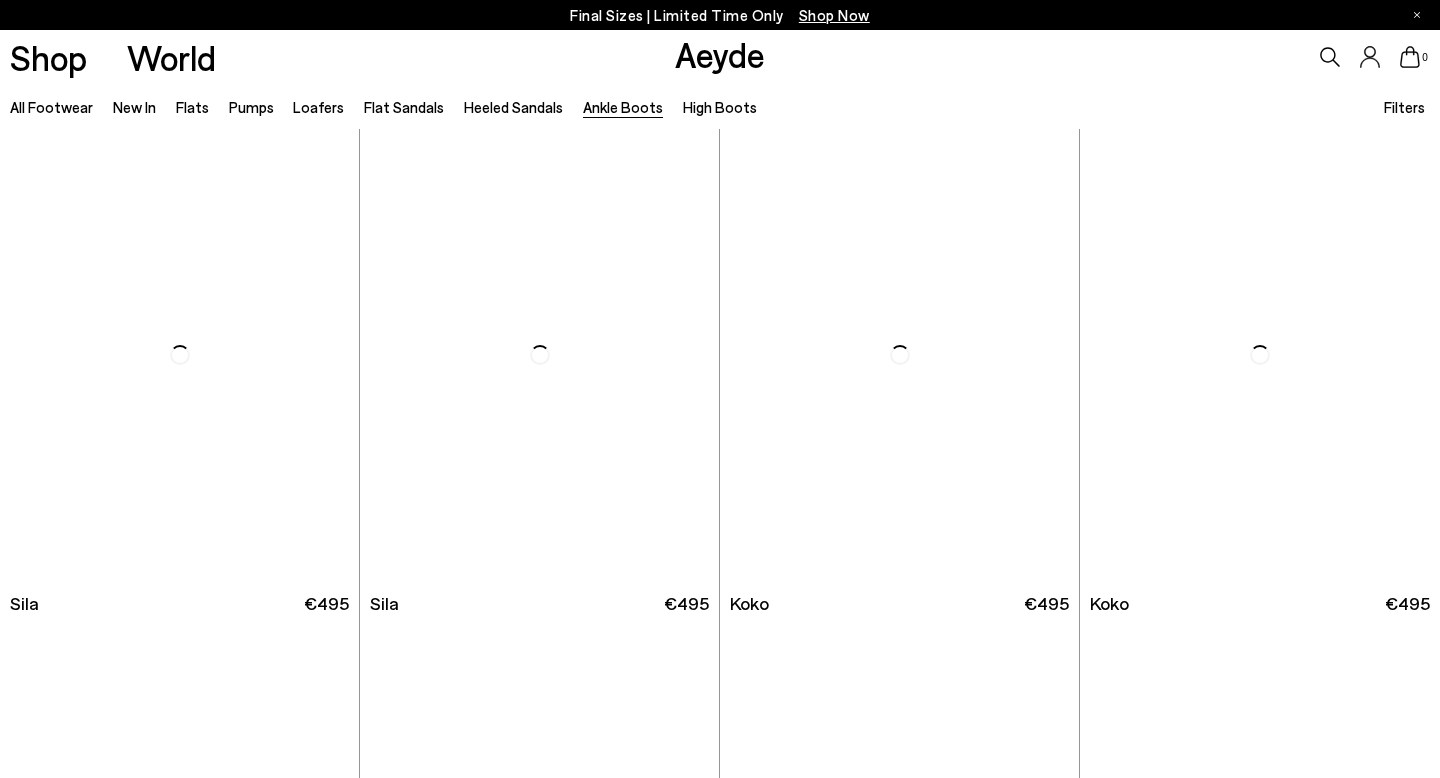 scroll, scrollTop: 0, scrollLeft: 0, axis: both 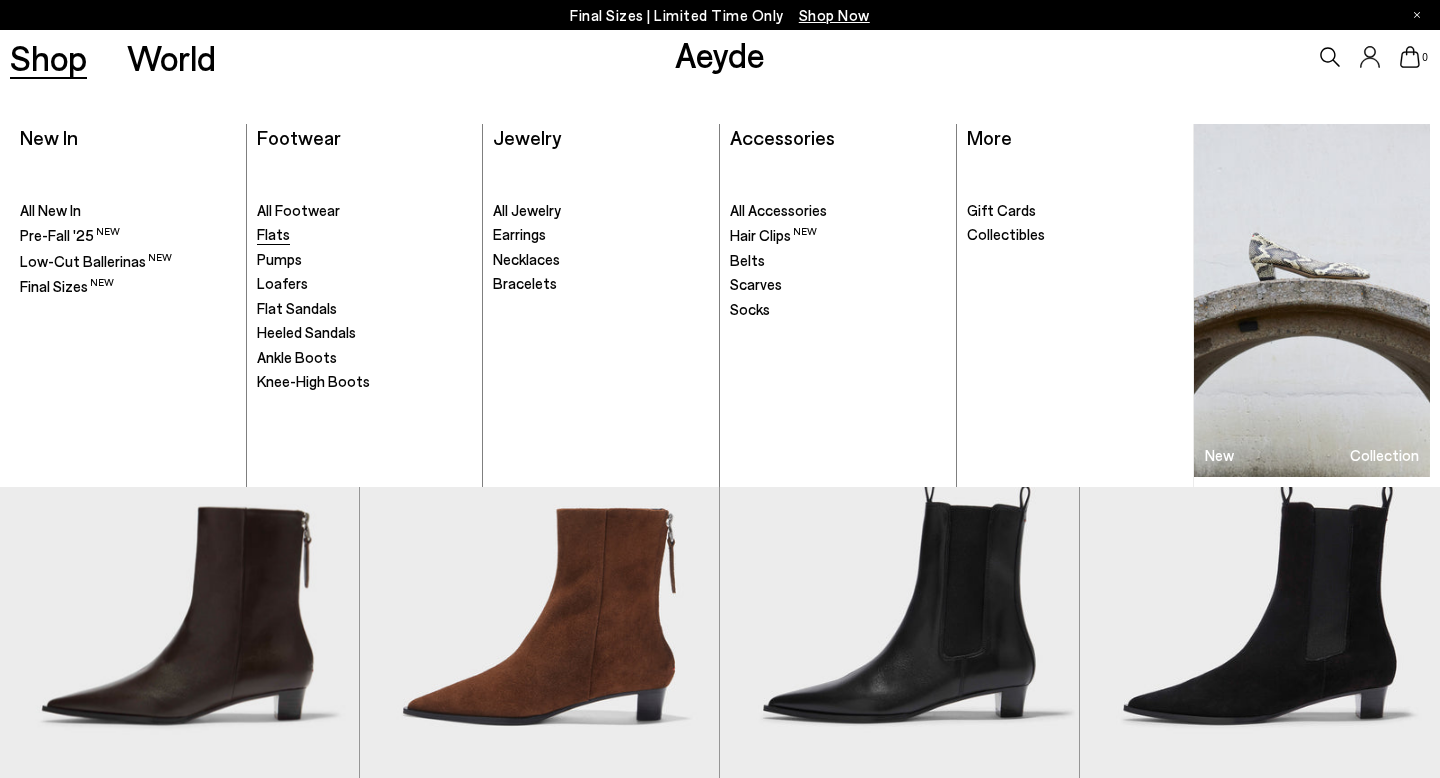 click on "Flats" at bounding box center [273, 234] 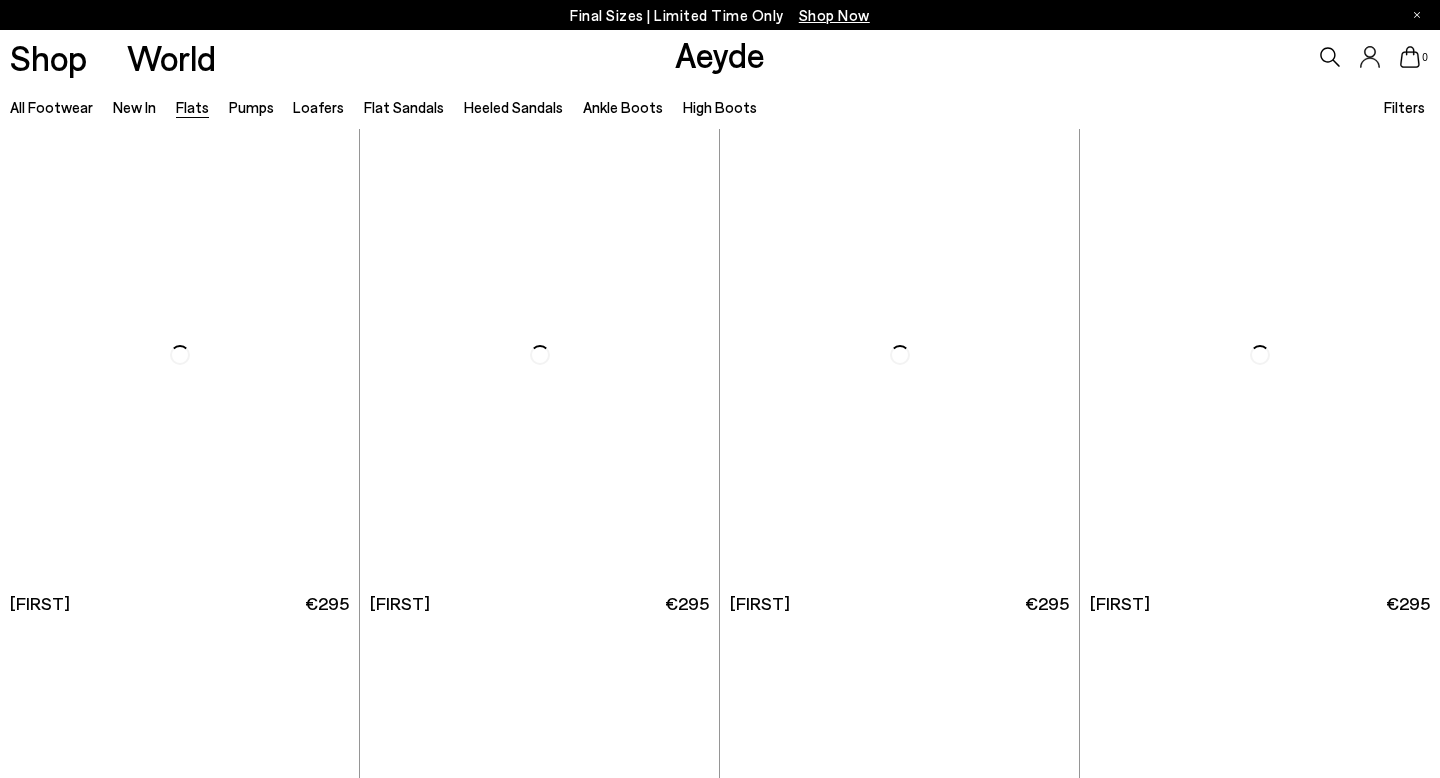 scroll, scrollTop: 0, scrollLeft: 0, axis: both 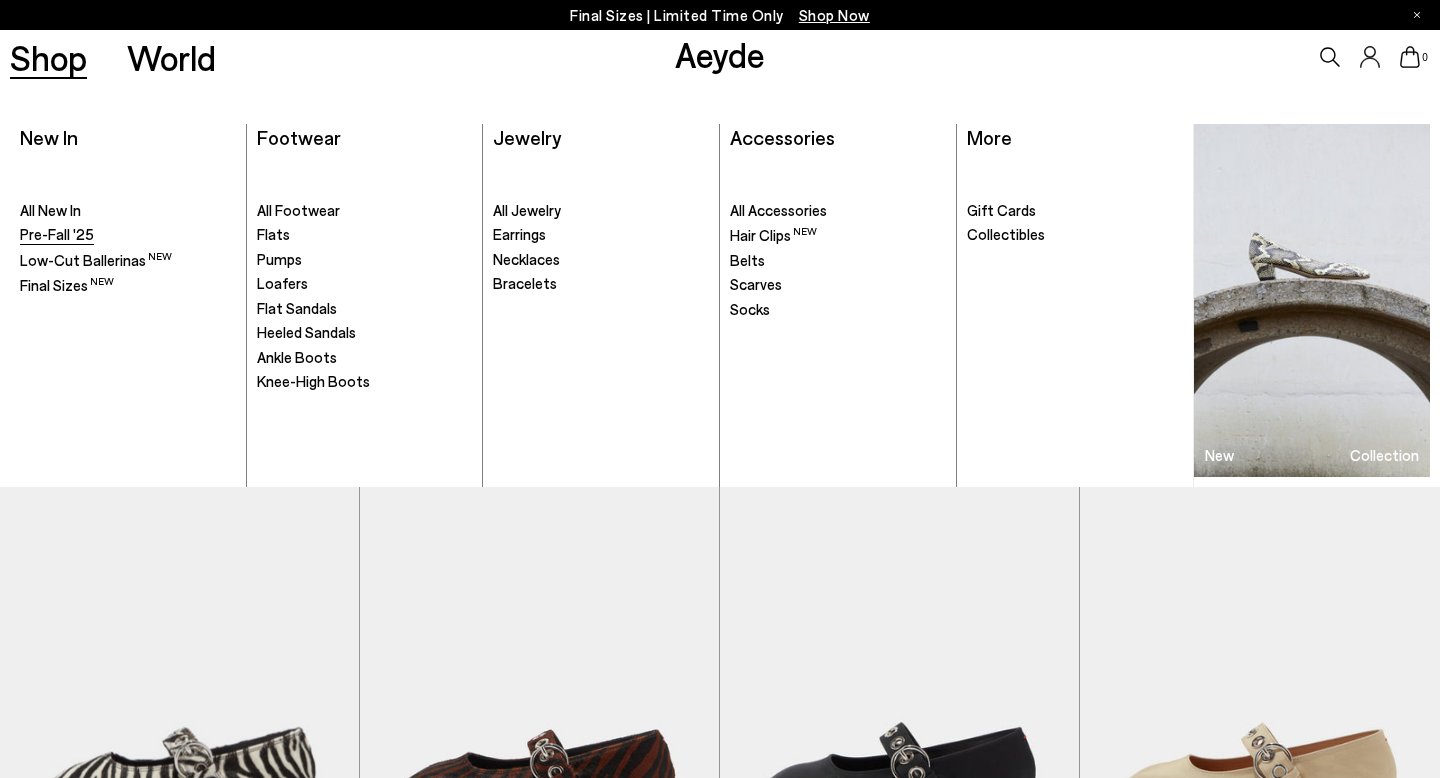 click on "Pre-Fall '25" at bounding box center [57, 234] 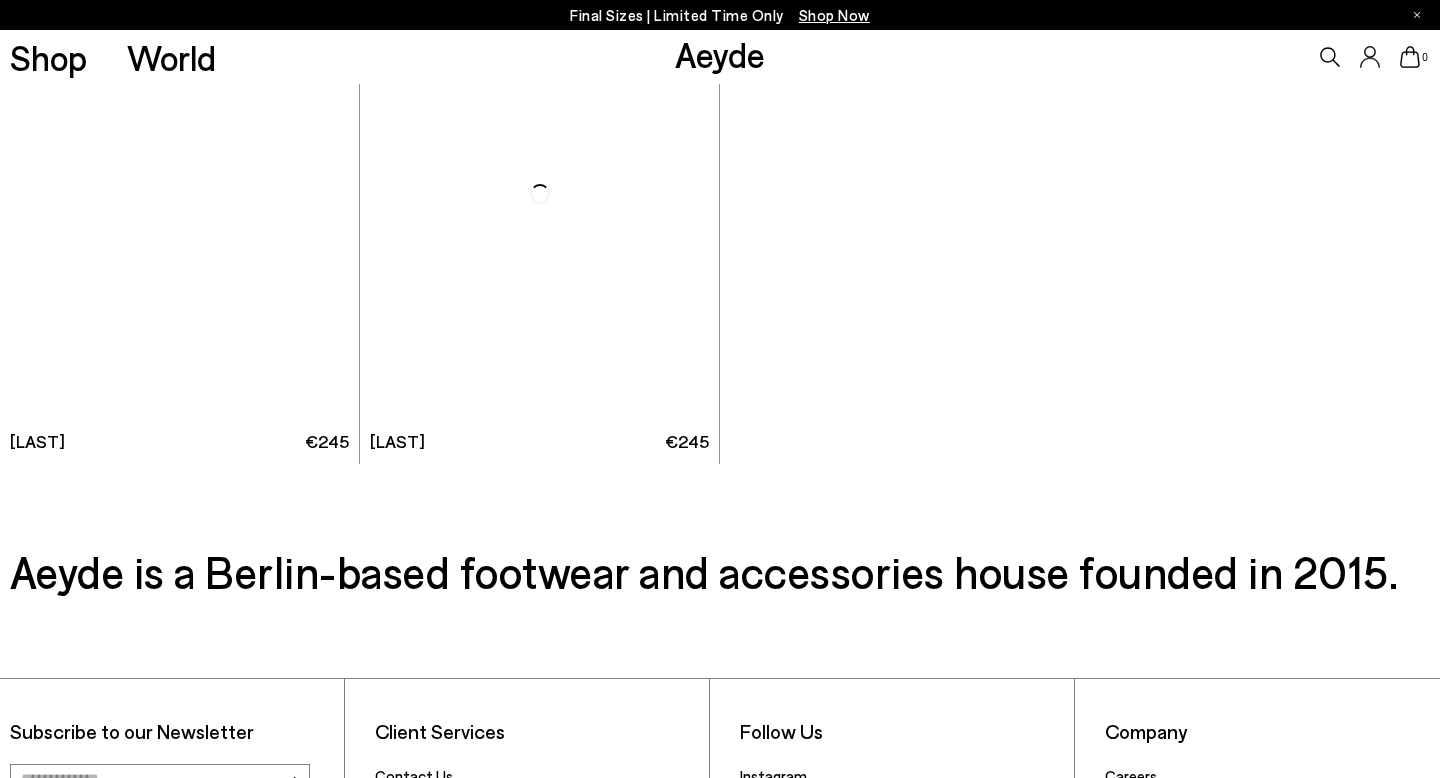 scroll, scrollTop: 12926, scrollLeft: 0, axis: vertical 